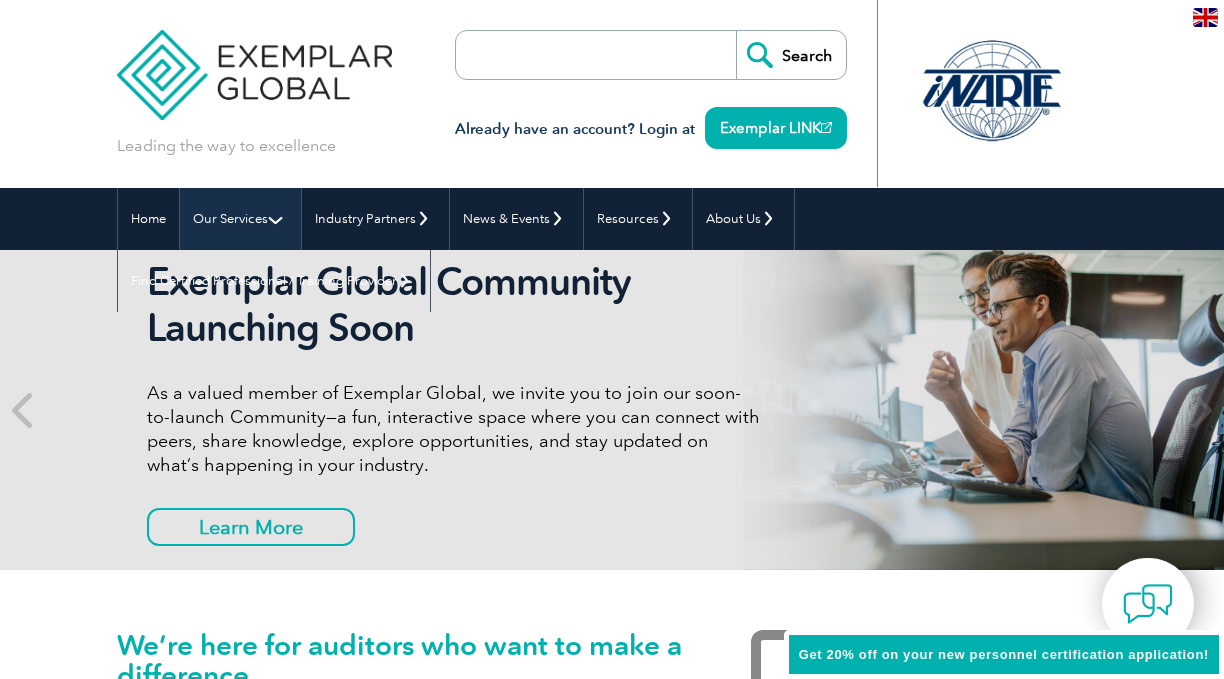 scroll, scrollTop: 0, scrollLeft: 0, axis: both 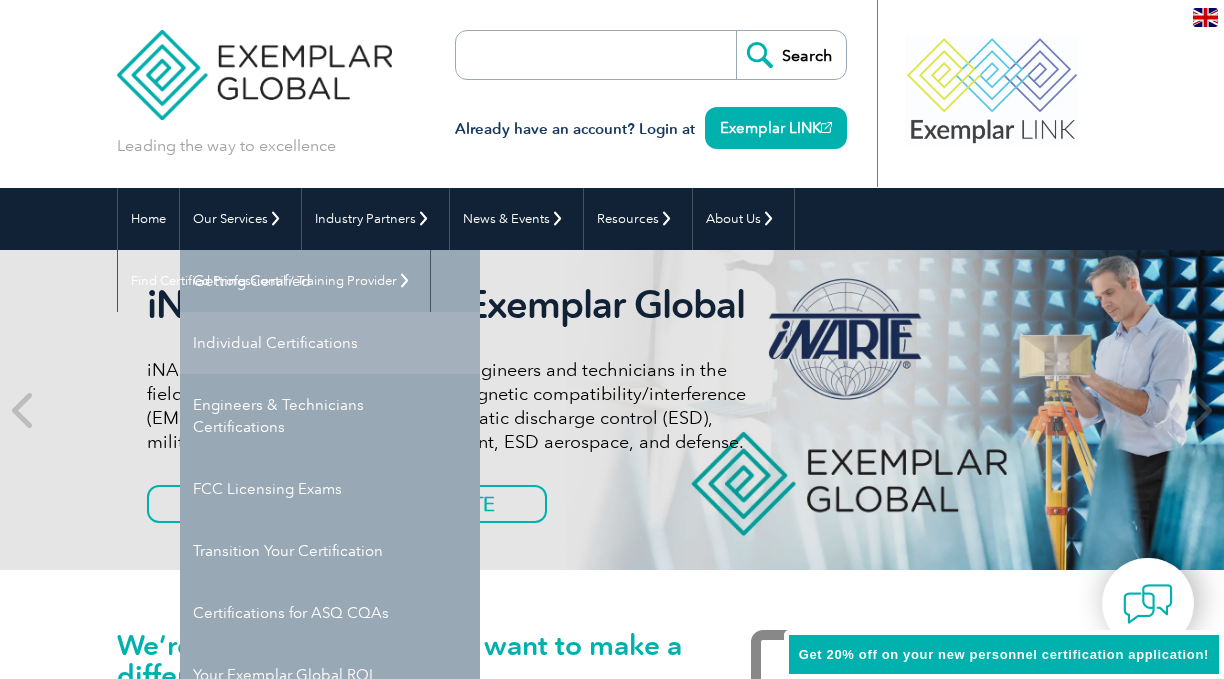 click on "Individual Certifications" at bounding box center [330, 343] 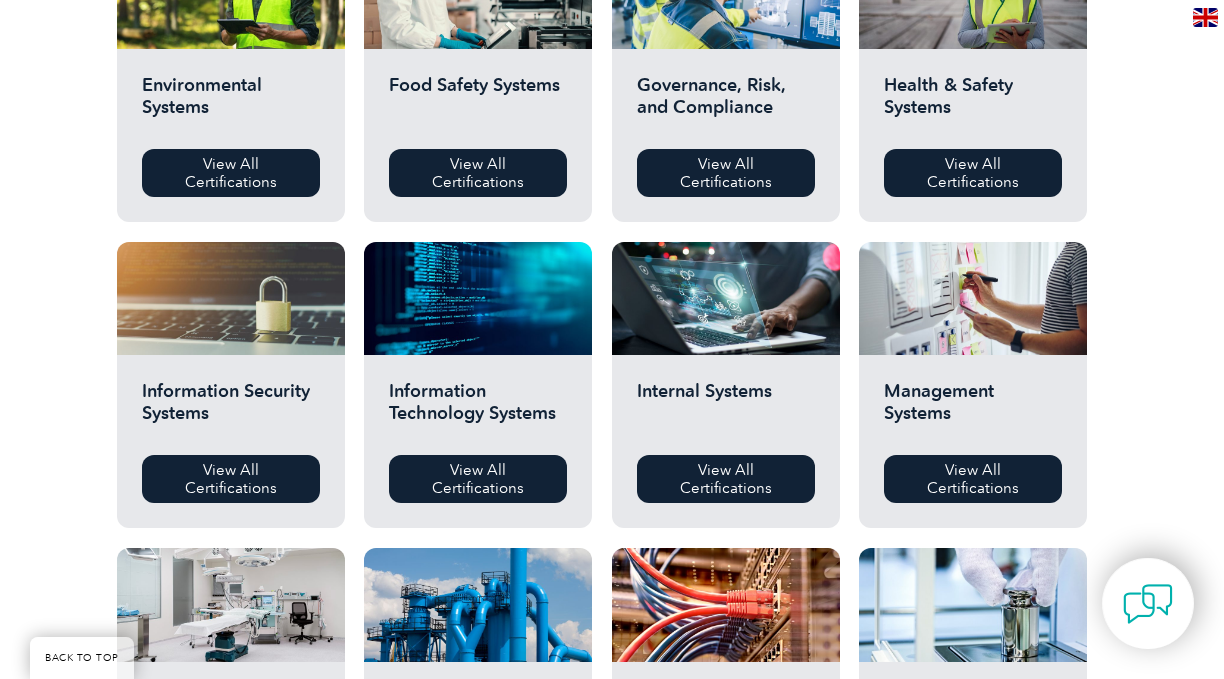 scroll, scrollTop: 801, scrollLeft: 0, axis: vertical 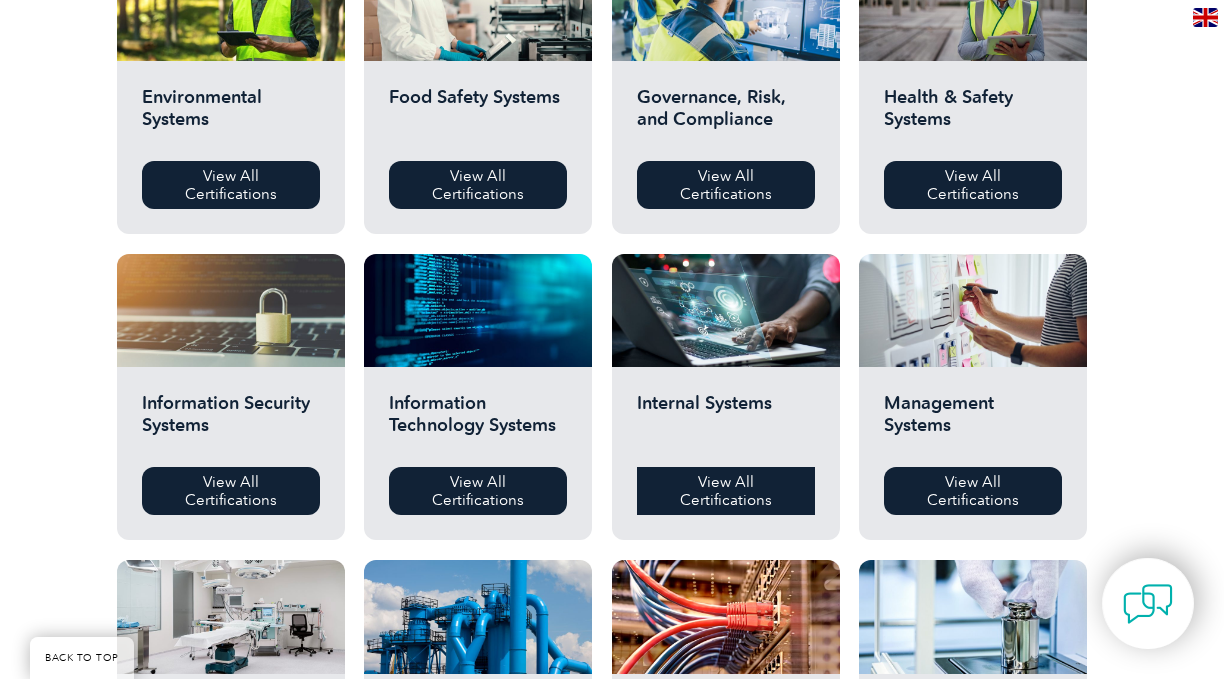 click on "View All Certifications" at bounding box center (726, 491) 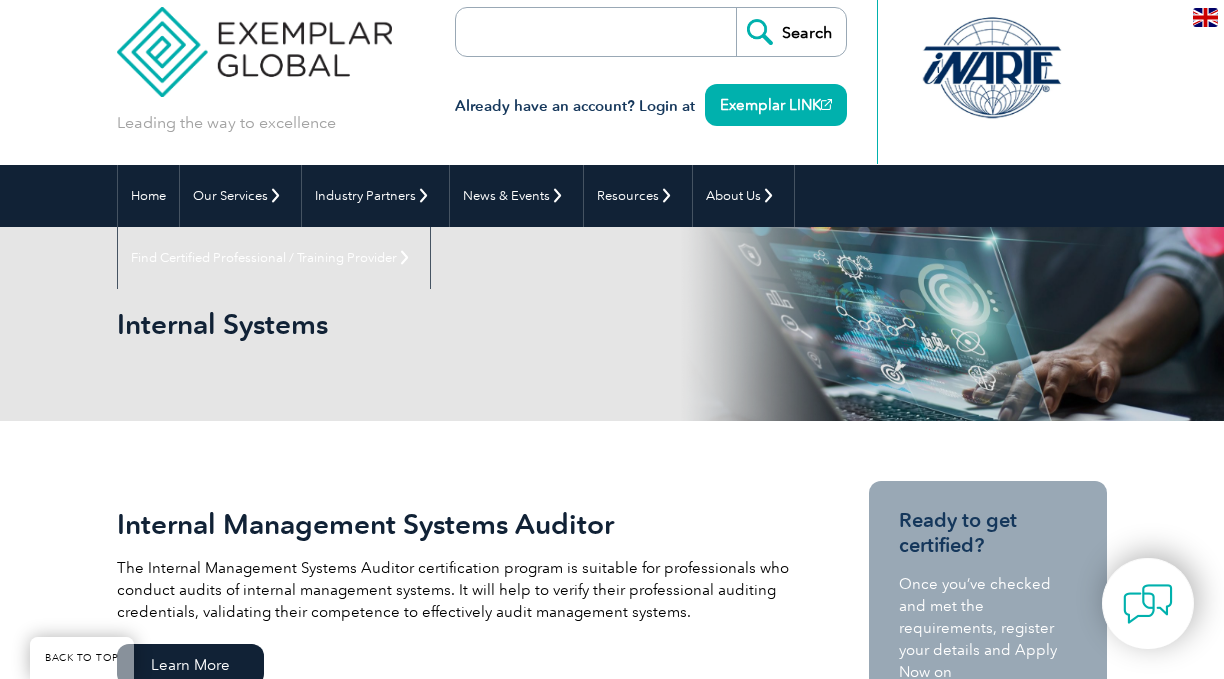 scroll, scrollTop: 0, scrollLeft: 0, axis: both 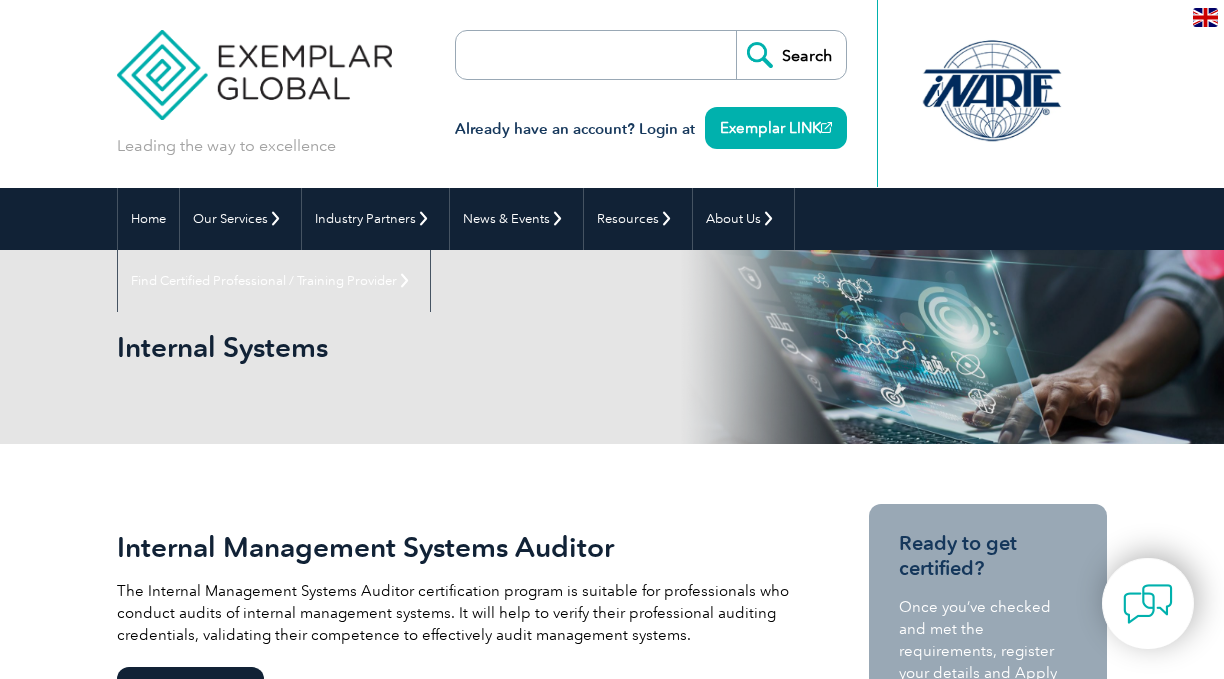 click at bounding box center [571, 55] 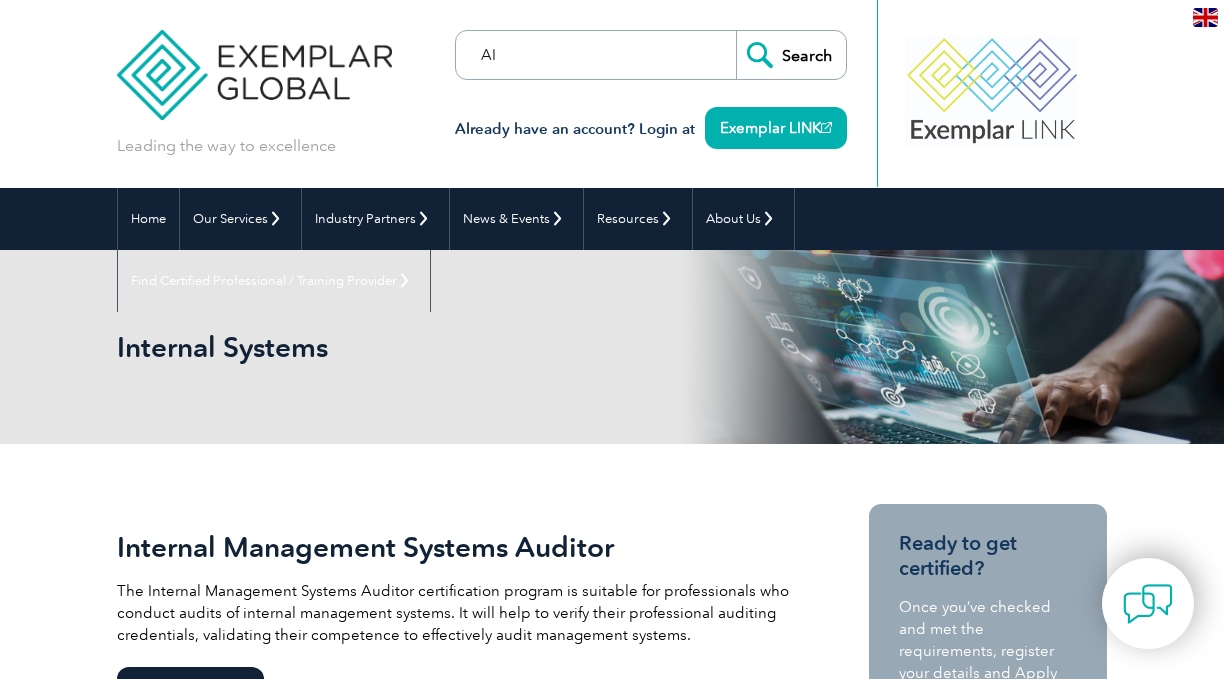 type on "AI" 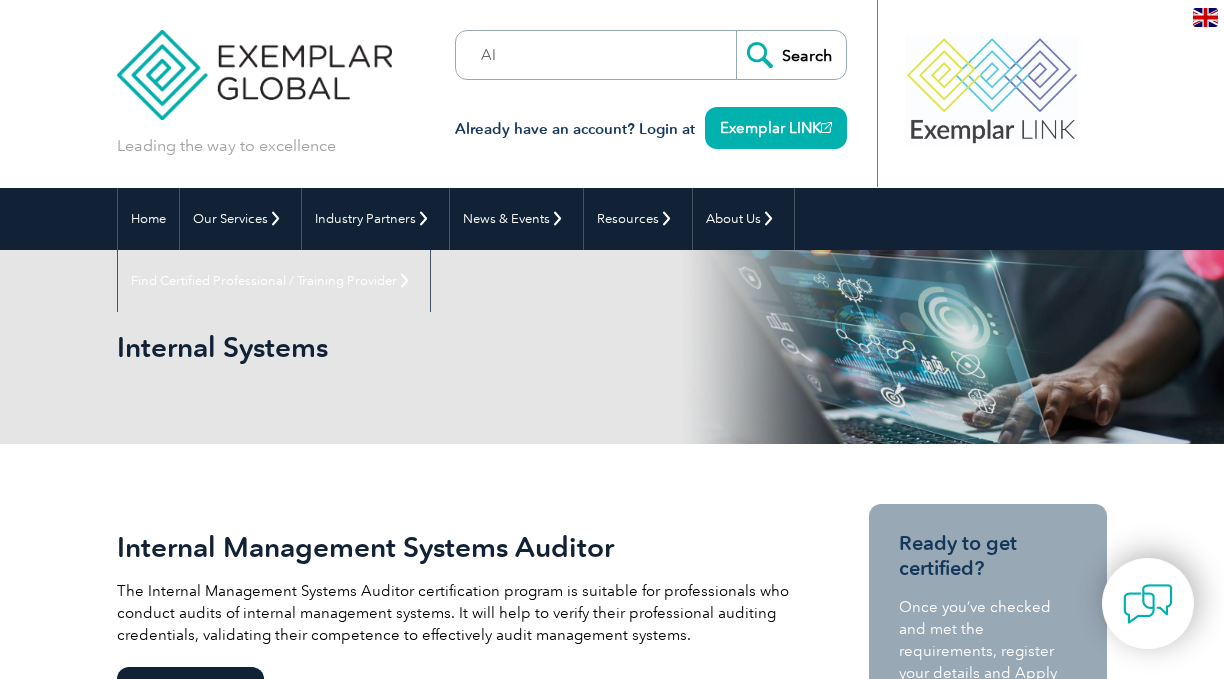 click on "Search" at bounding box center (791, 55) 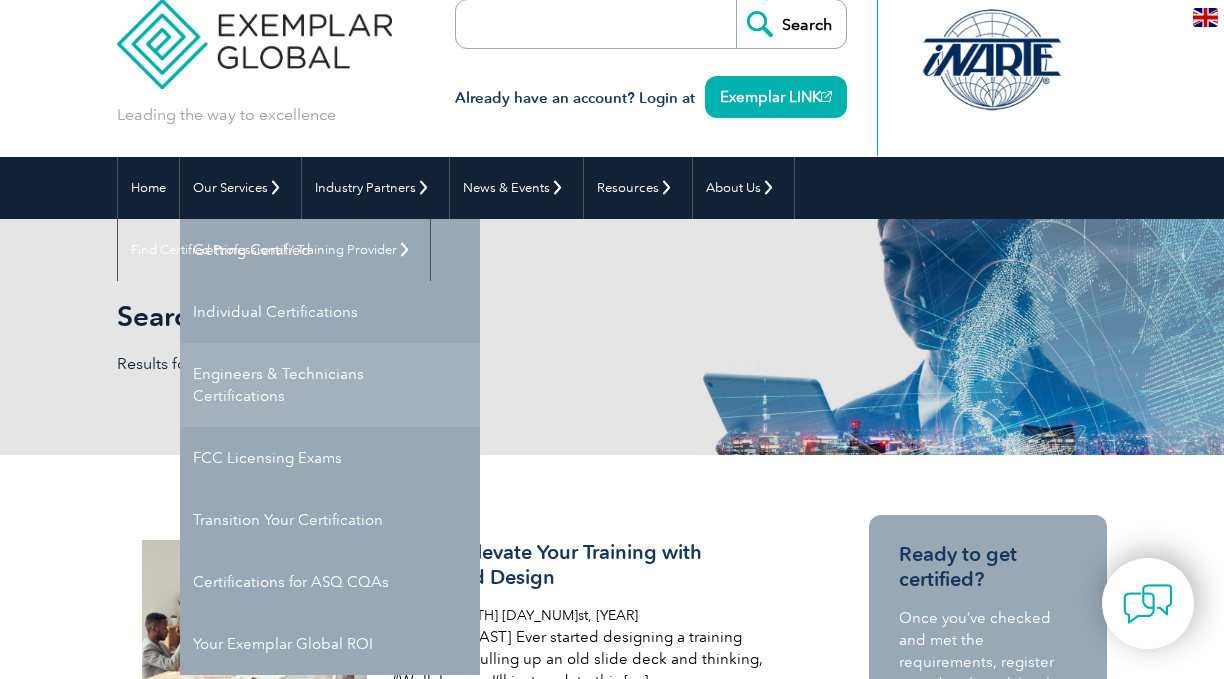 scroll, scrollTop: 0, scrollLeft: 0, axis: both 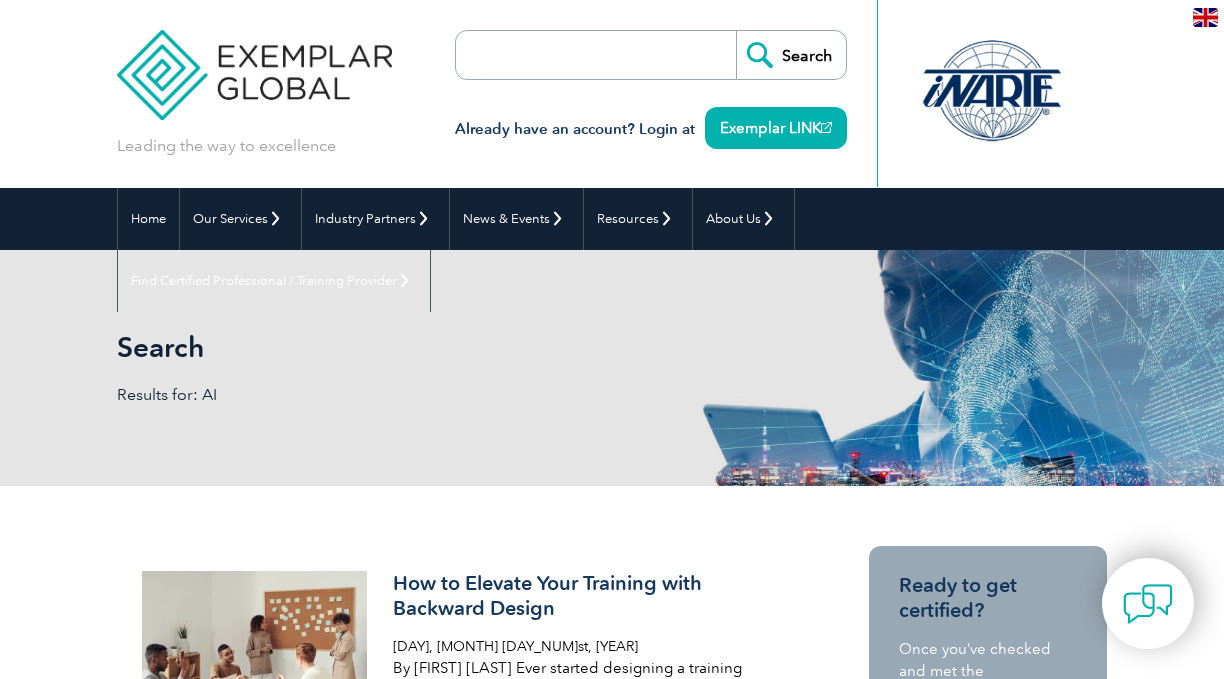 click at bounding box center (571, 55) 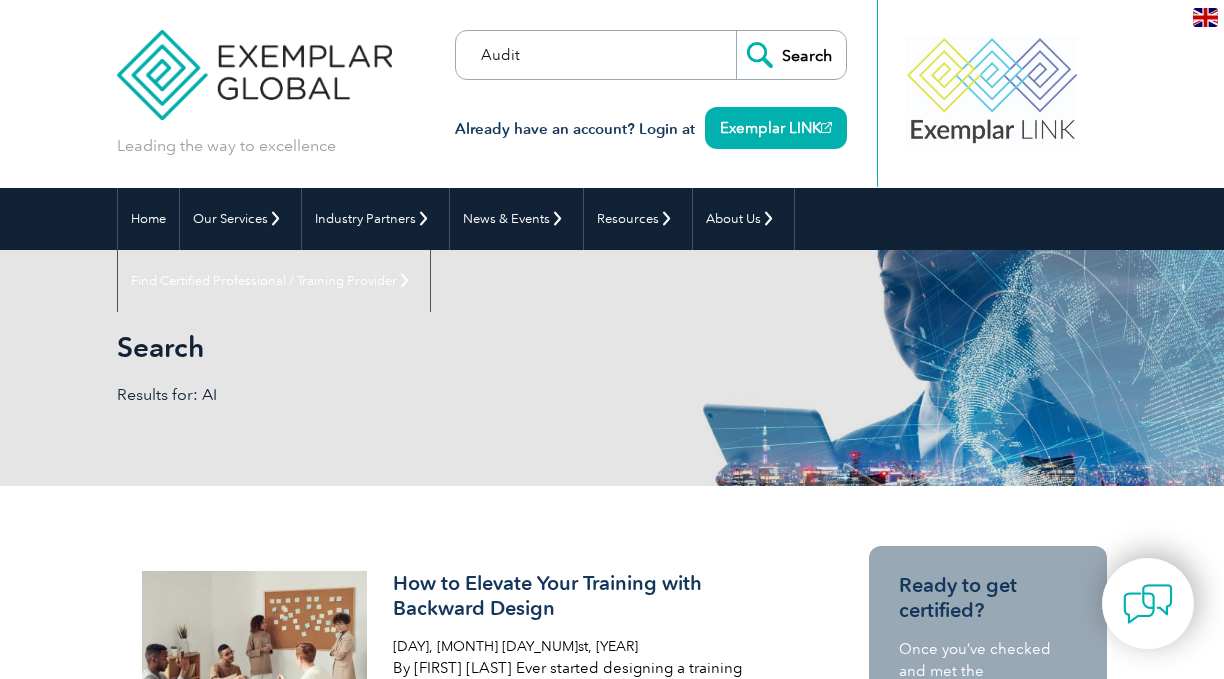 type on "Audit" 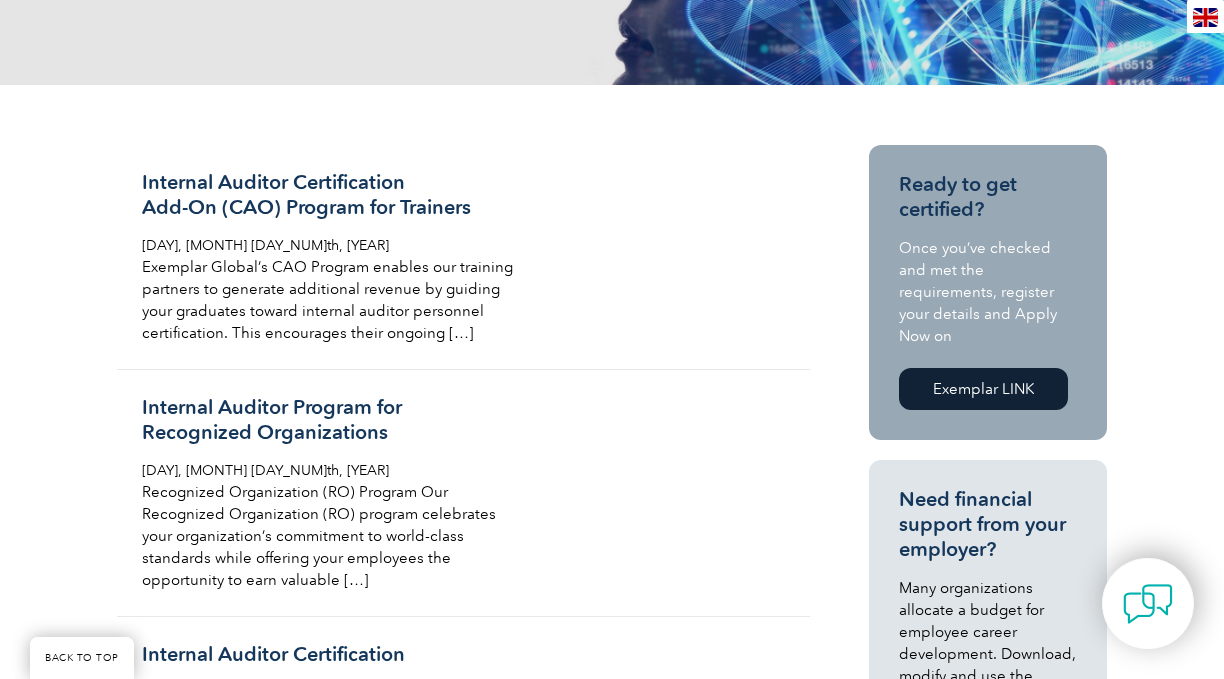 scroll, scrollTop: 423, scrollLeft: 0, axis: vertical 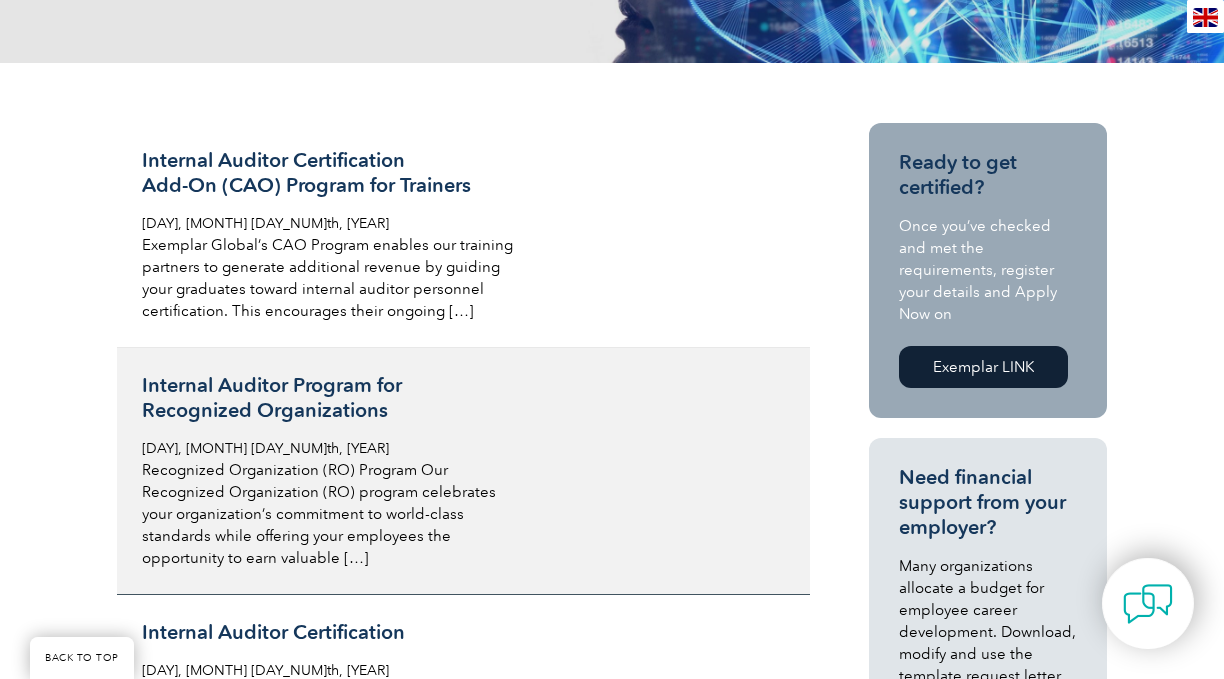 click on "Internal Auditor Program for  Recognized Organizations" at bounding box center [335, 398] 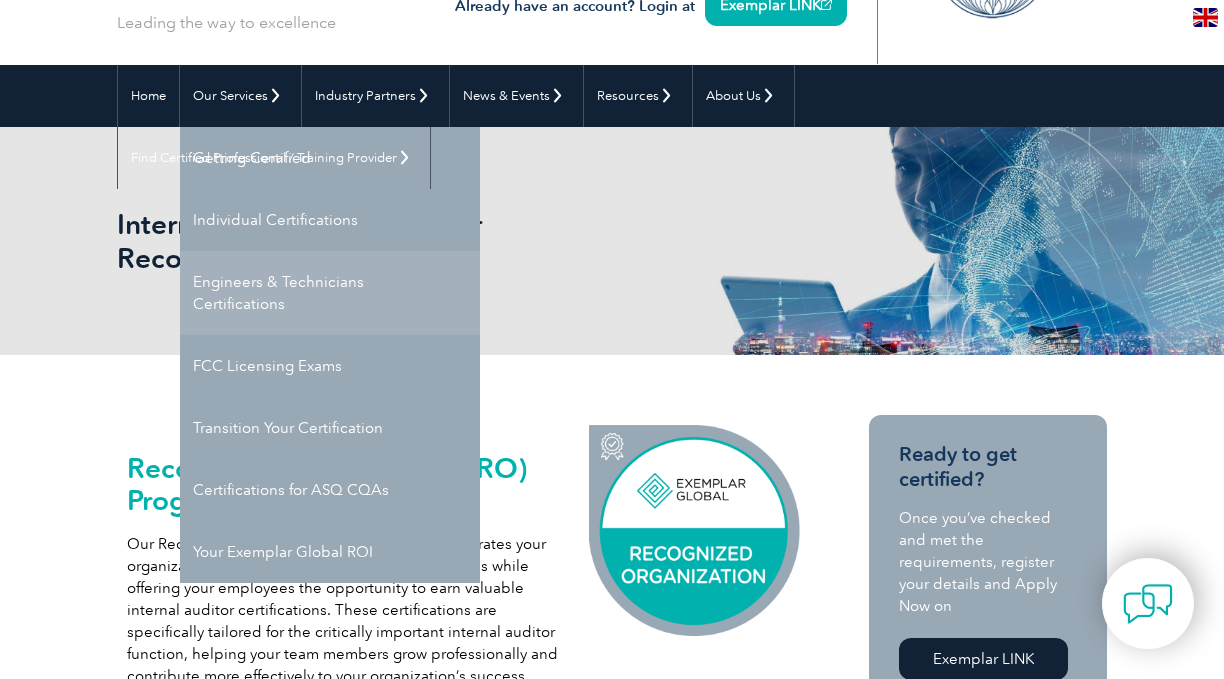 scroll, scrollTop: 139, scrollLeft: 0, axis: vertical 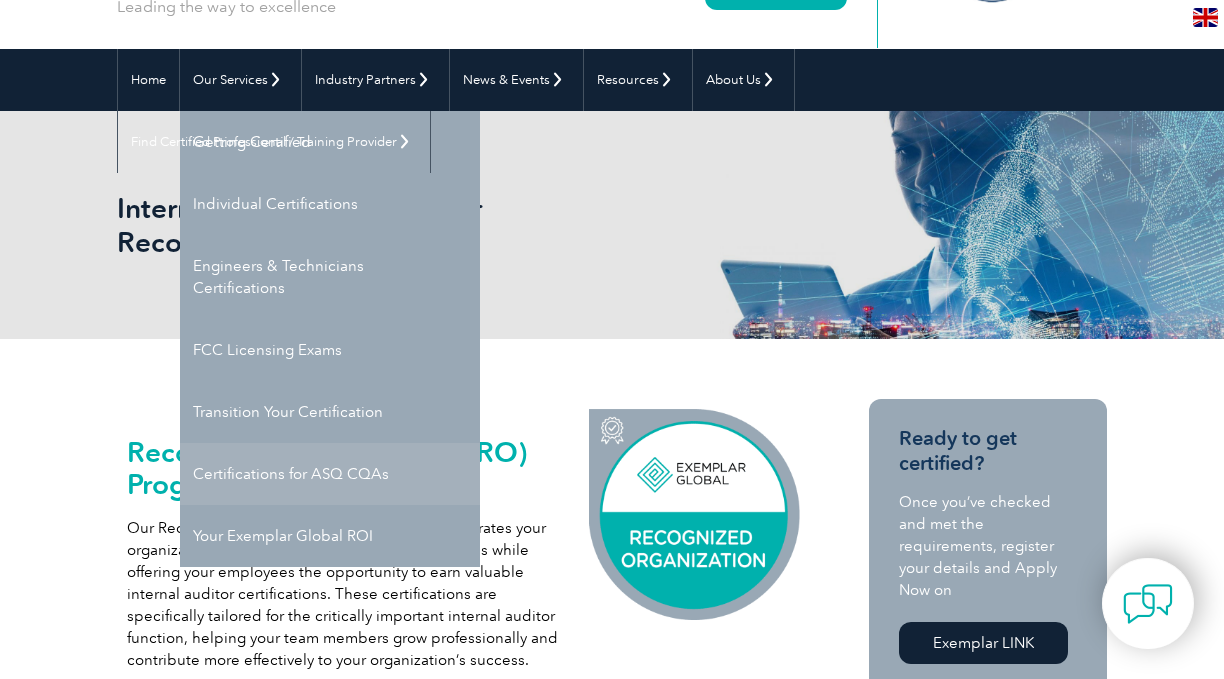 click on "Certifications for ASQ CQAs" at bounding box center (330, 474) 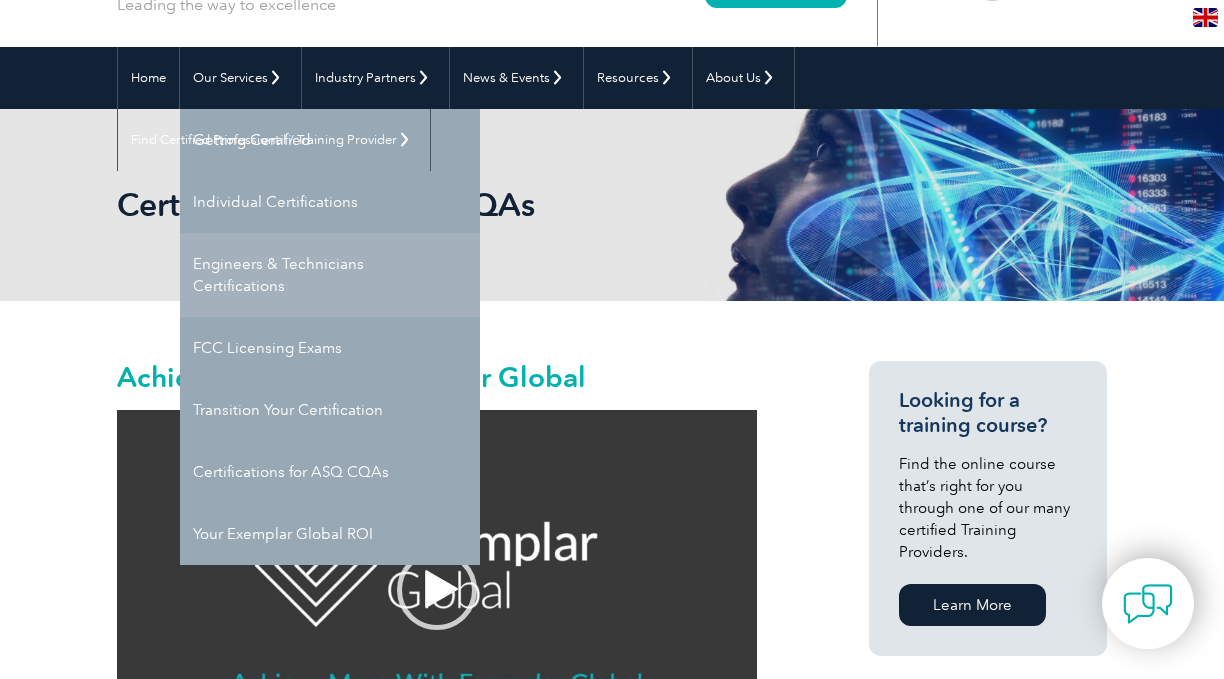 scroll, scrollTop: 142, scrollLeft: 0, axis: vertical 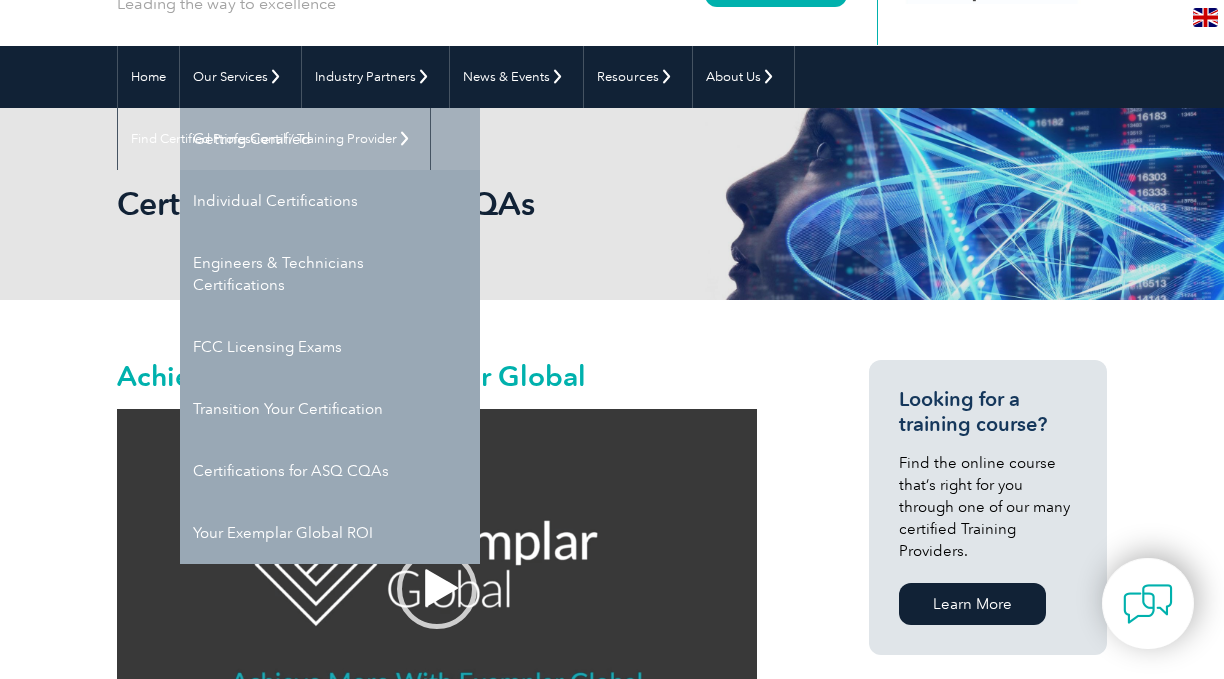 click on "Getting Certified" at bounding box center (330, 139) 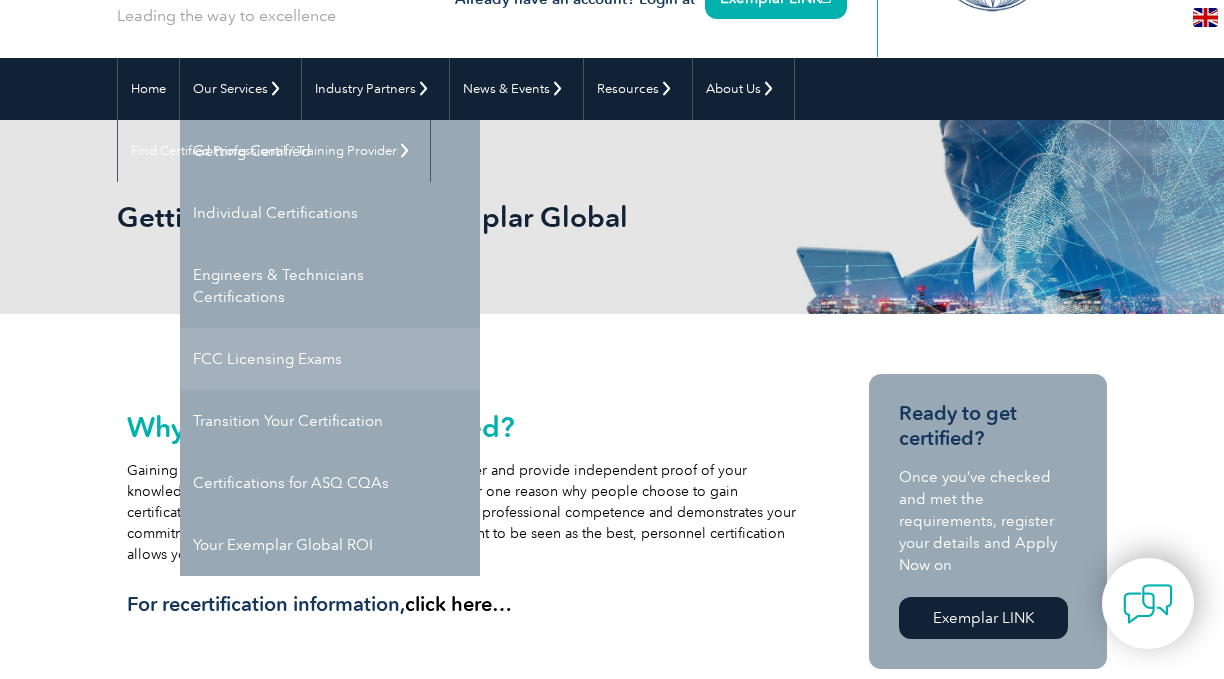 scroll, scrollTop: 131, scrollLeft: 0, axis: vertical 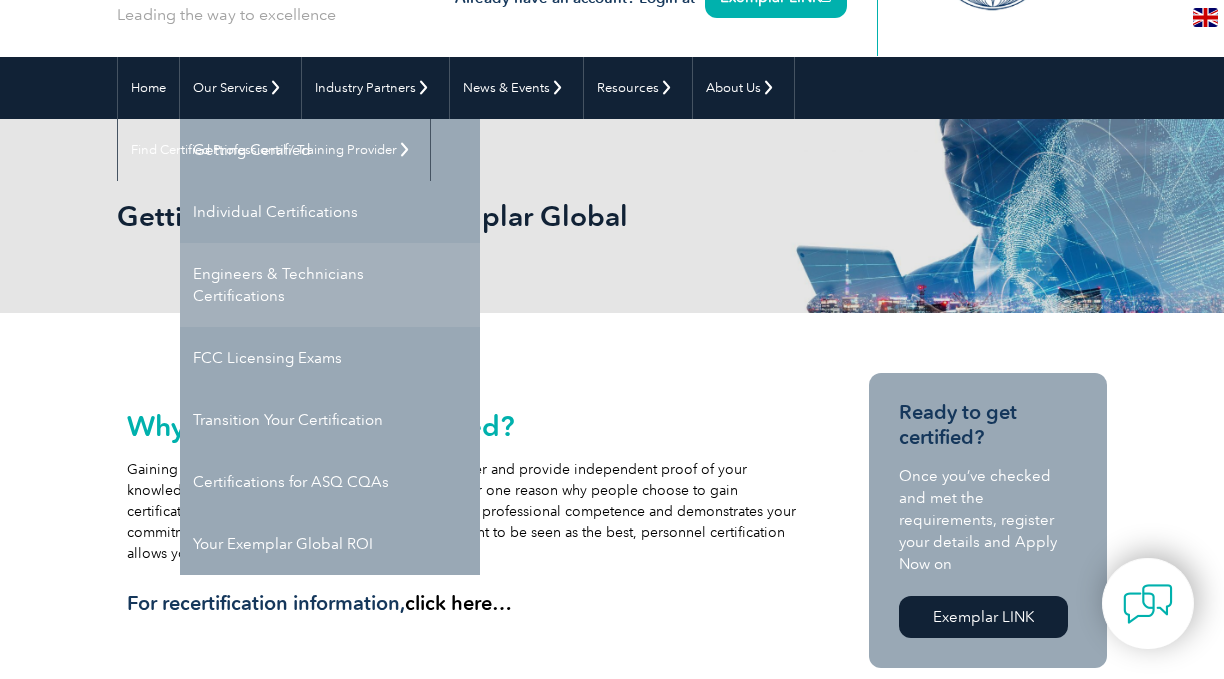 click on "Engineers & Technicians Certifications" at bounding box center (330, 285) 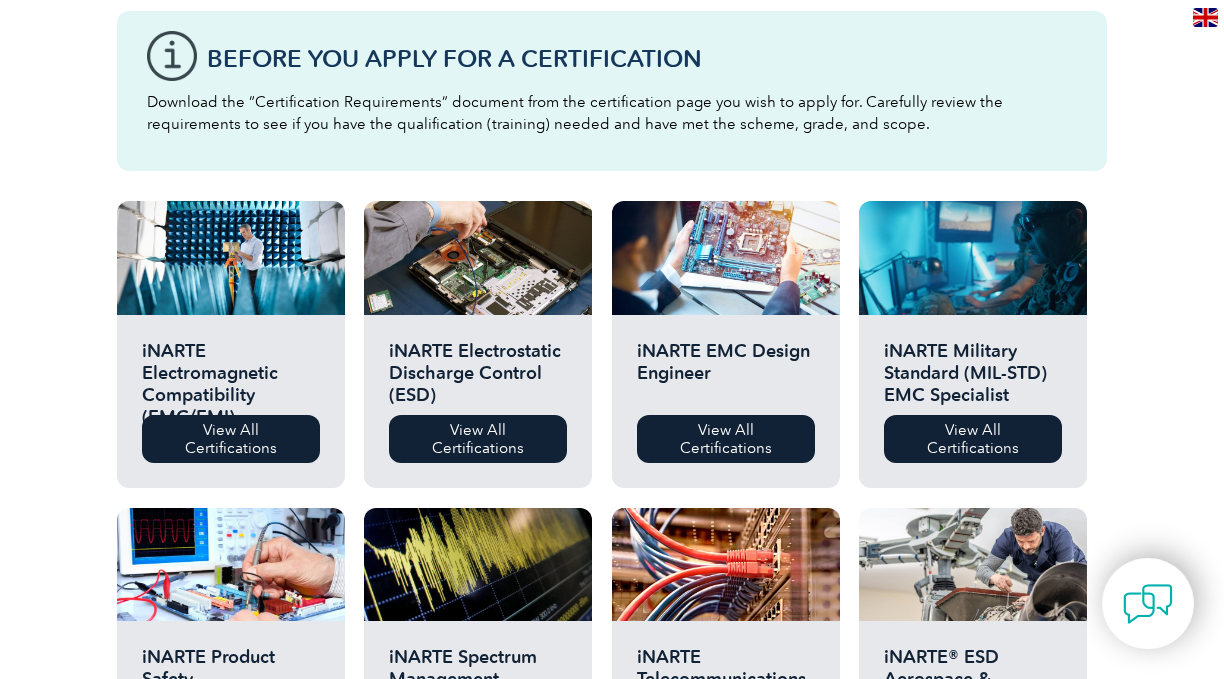 scroll, scrollTop: 0, scrollLeft: 0, axis: both 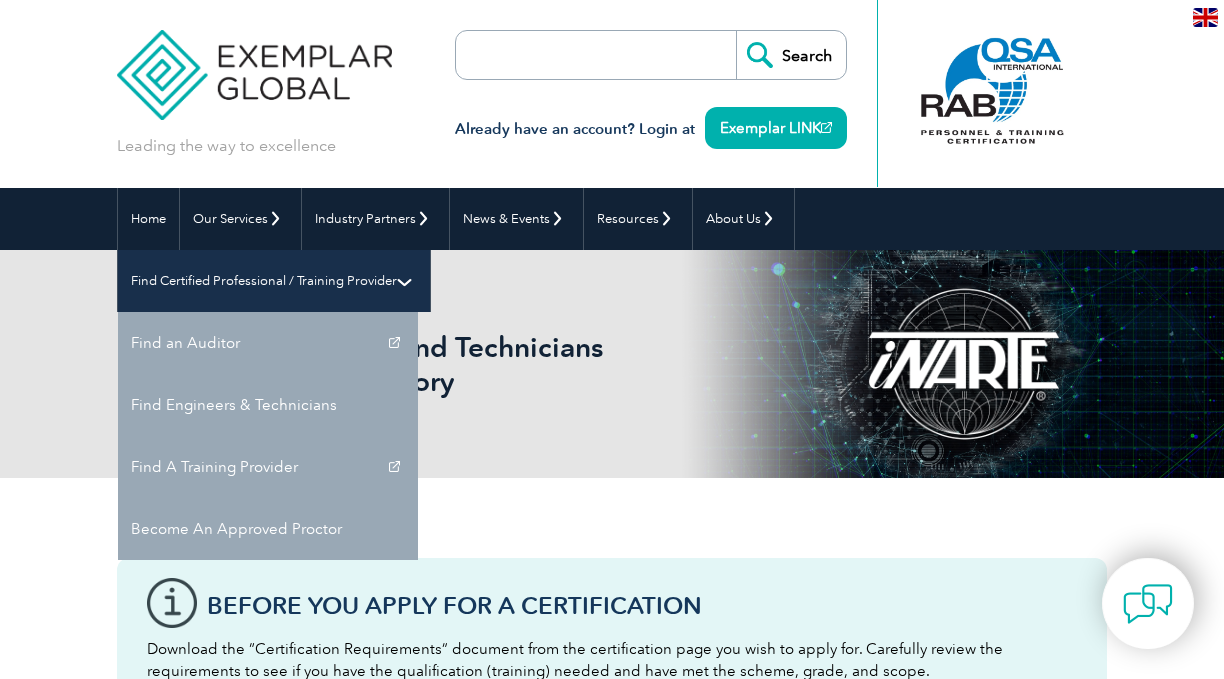 click on "Find Certified Professional / Training Provider" at bounding box center [274, 281] 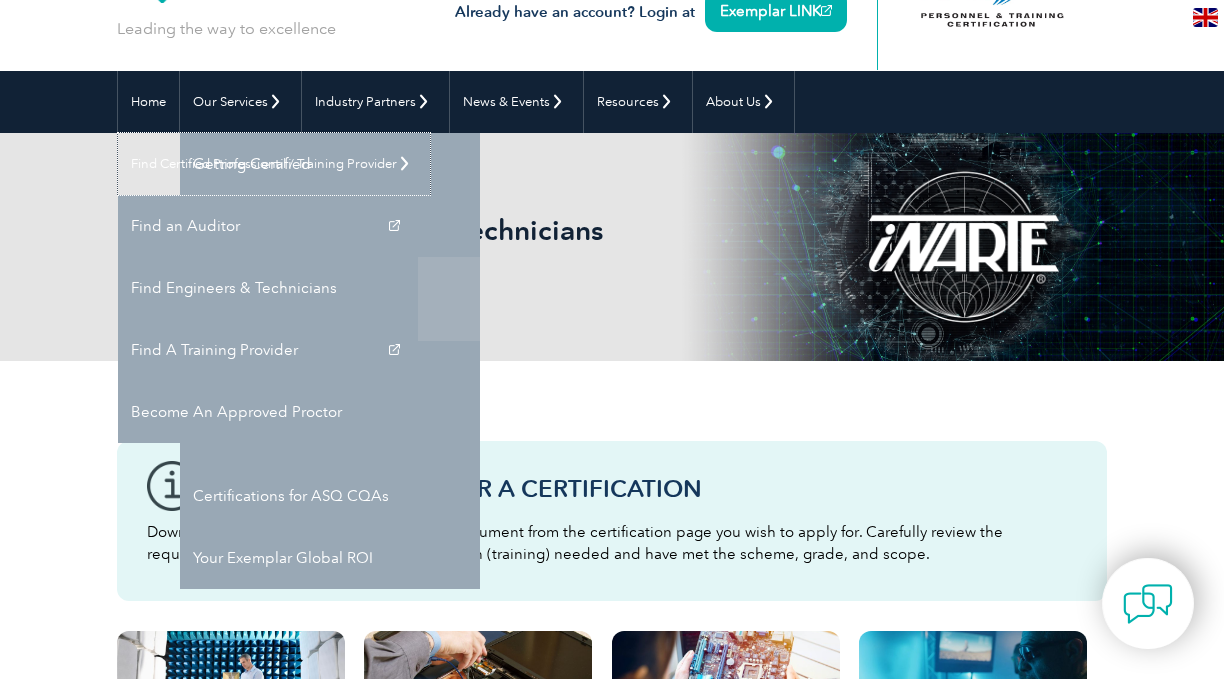 scroll, scrollTop: 118, scrollLeft: 0, axis: vertical 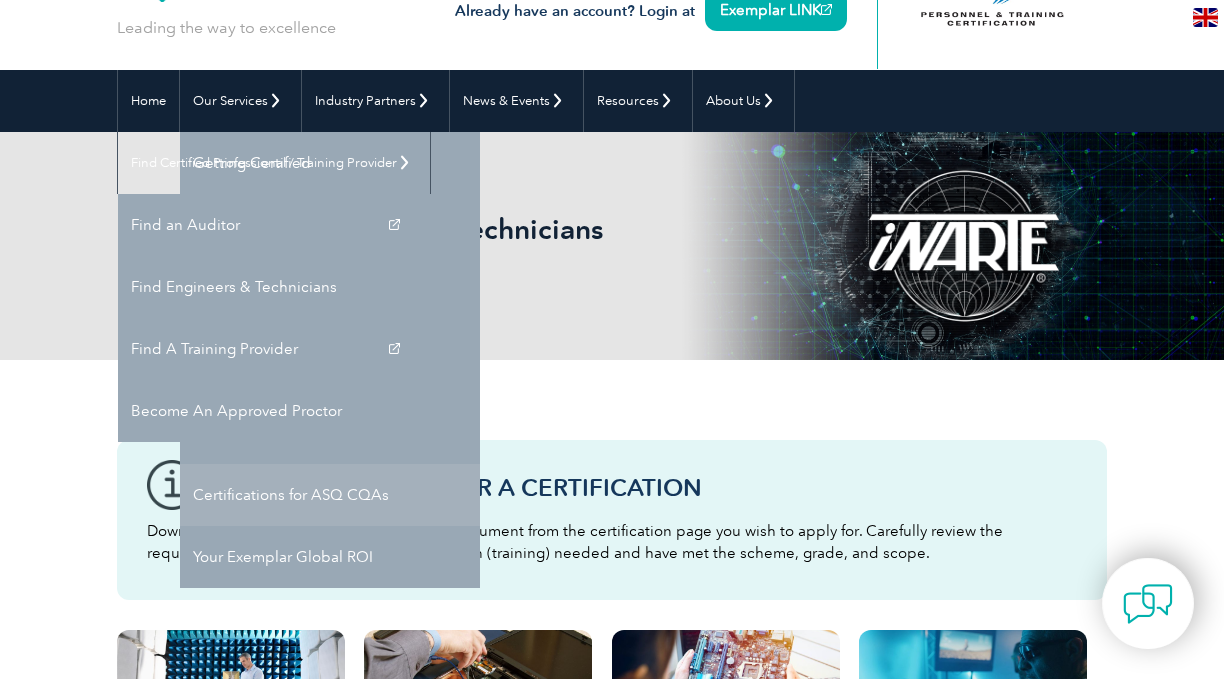 click on "Certifications for ASQ CQAs" at bounding box center (330, 495) 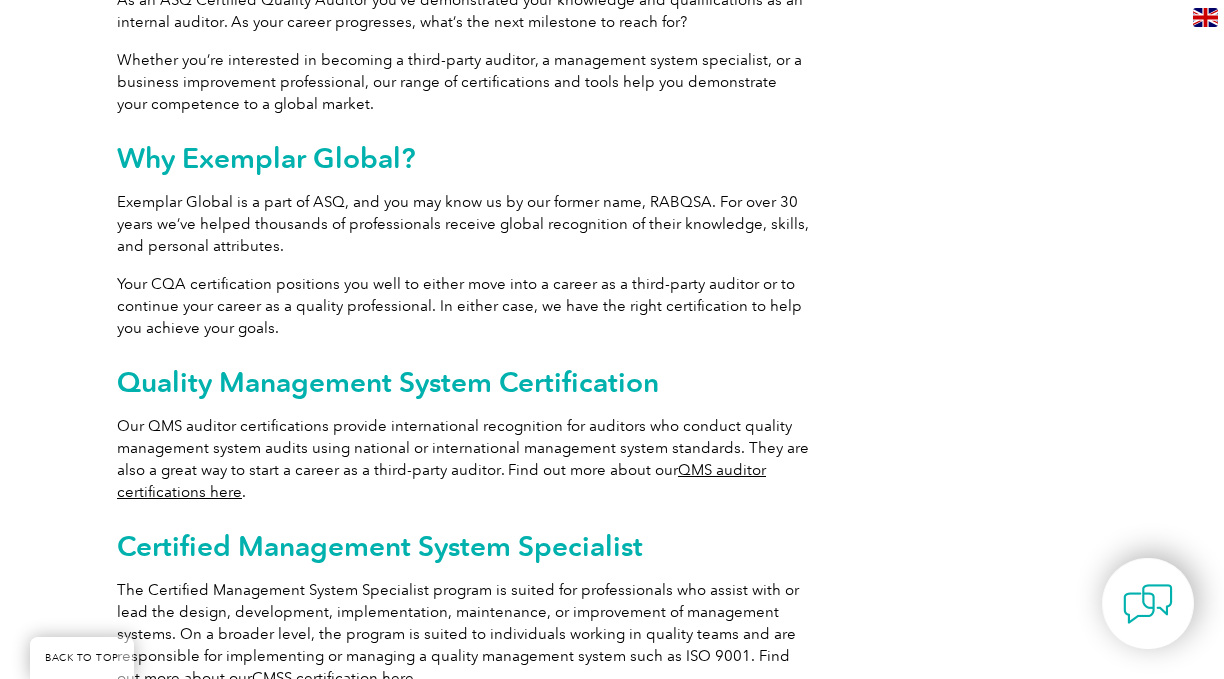 scroll, scrollTop: 1020, scrollLeft: 0, axis: vertical 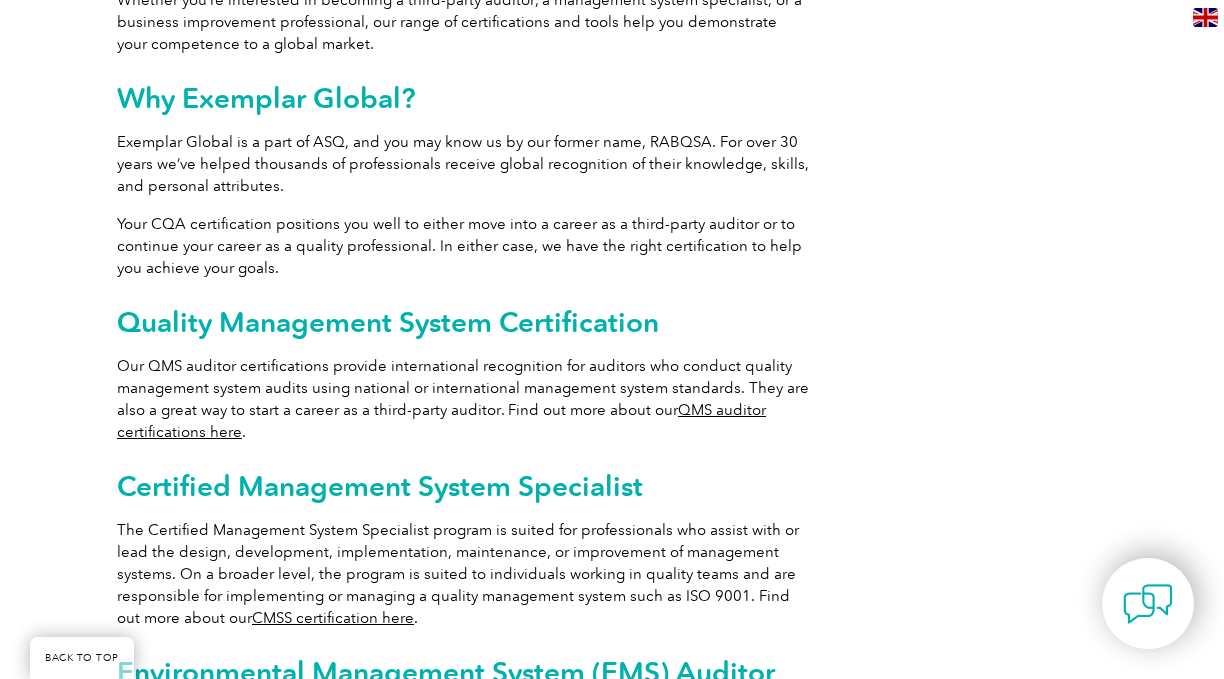 click on "QMS auditor certifications here" at bounding box center [441, 421] 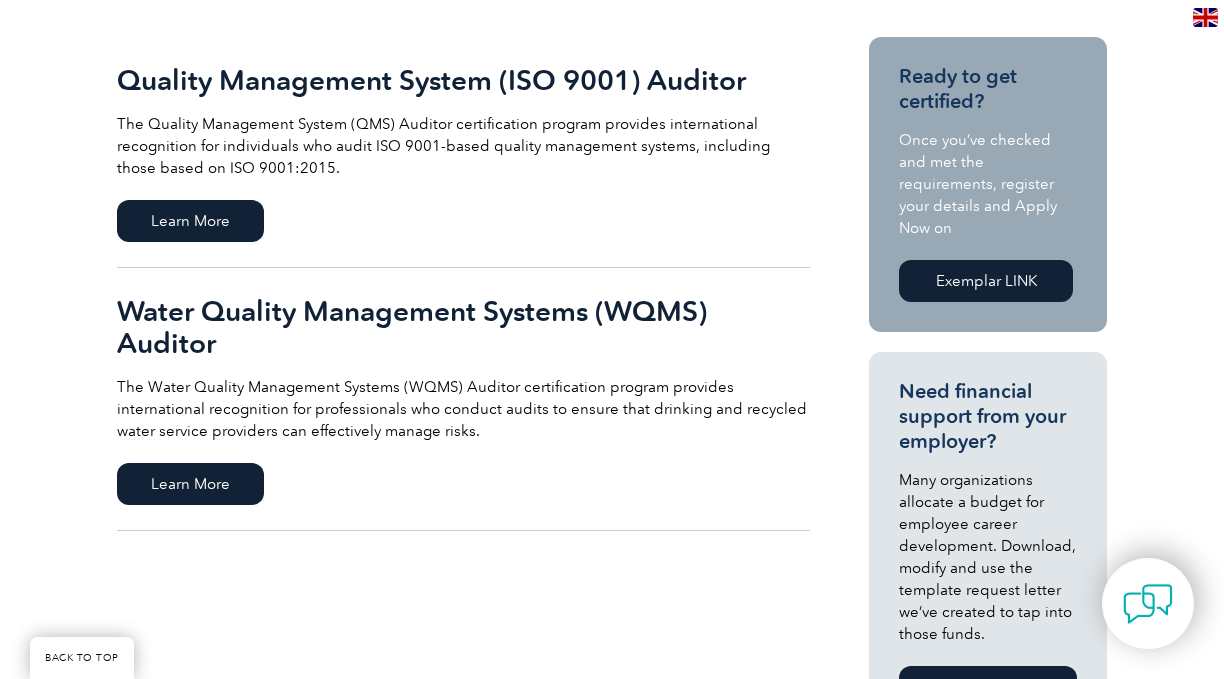 scroll, scrollTop: 508, scrollLeft: 0, axis: vertical 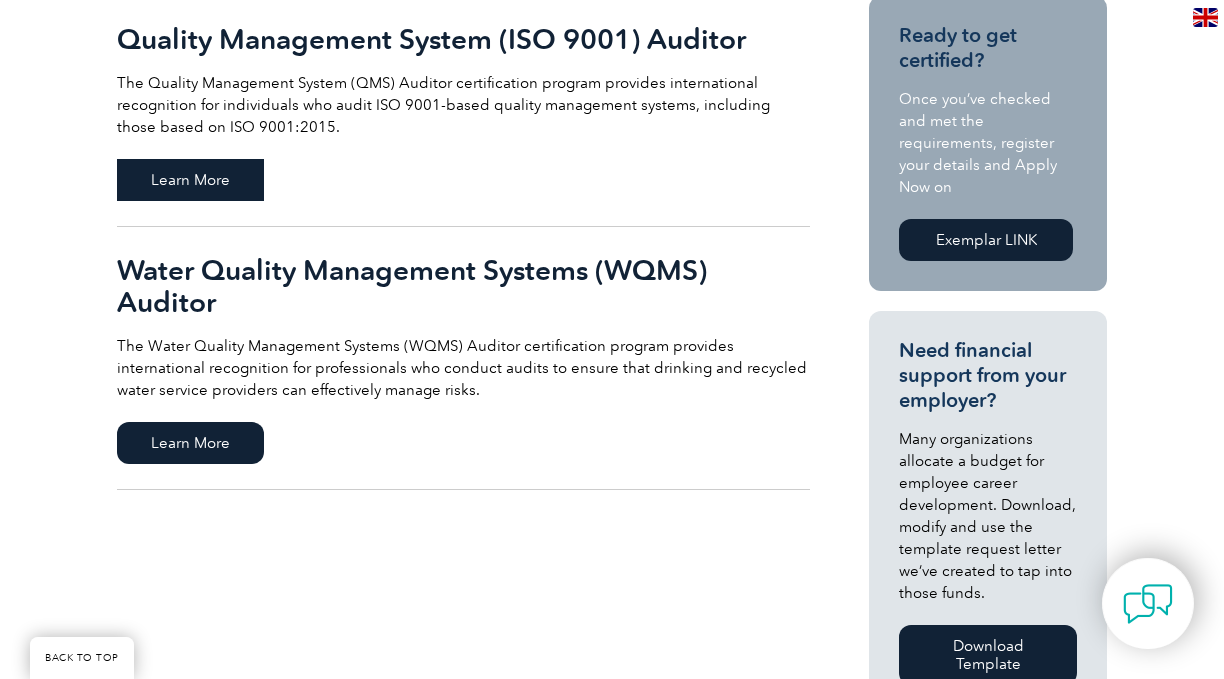 click on "Learn More" at bounding box center [190, 180] 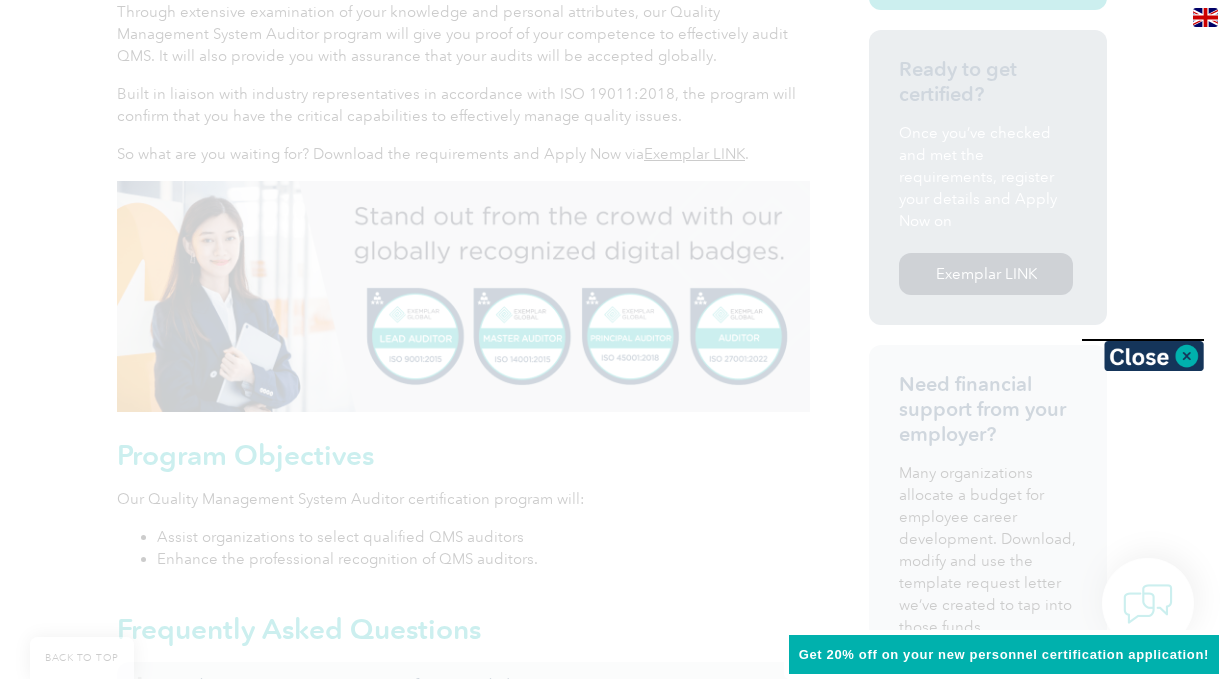 scroll, scrollTop: 666, scrollLeft: 0, axis: vertical 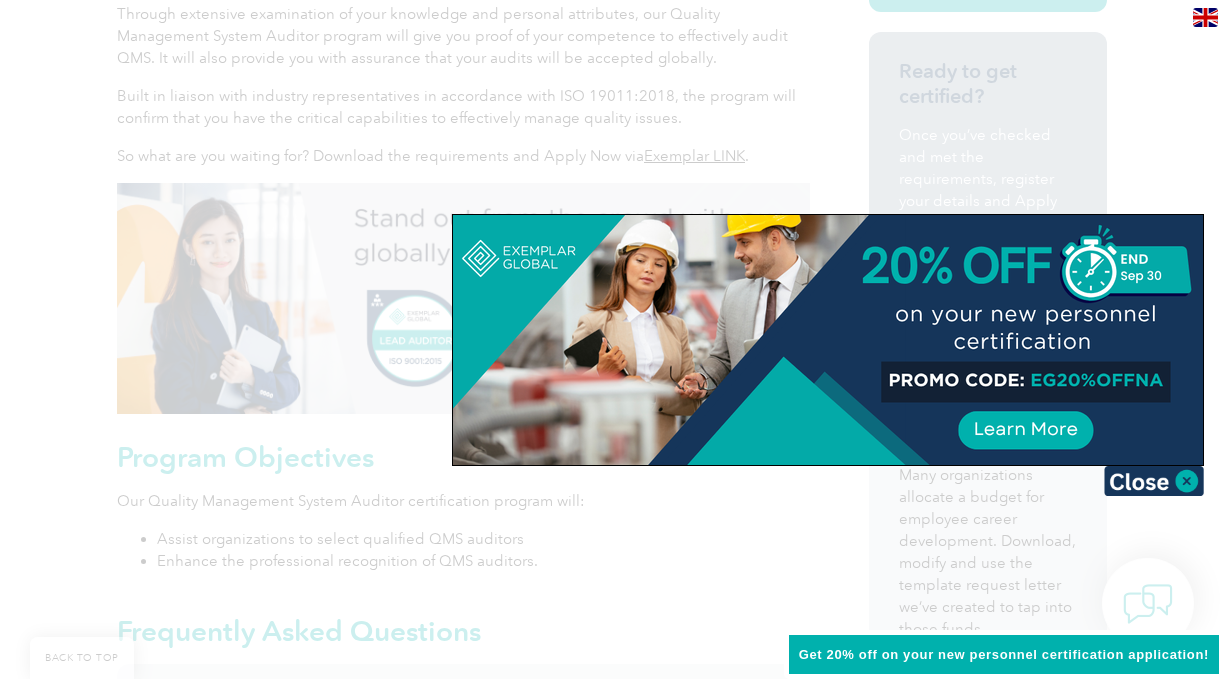 click at bounding box center [612, 339] 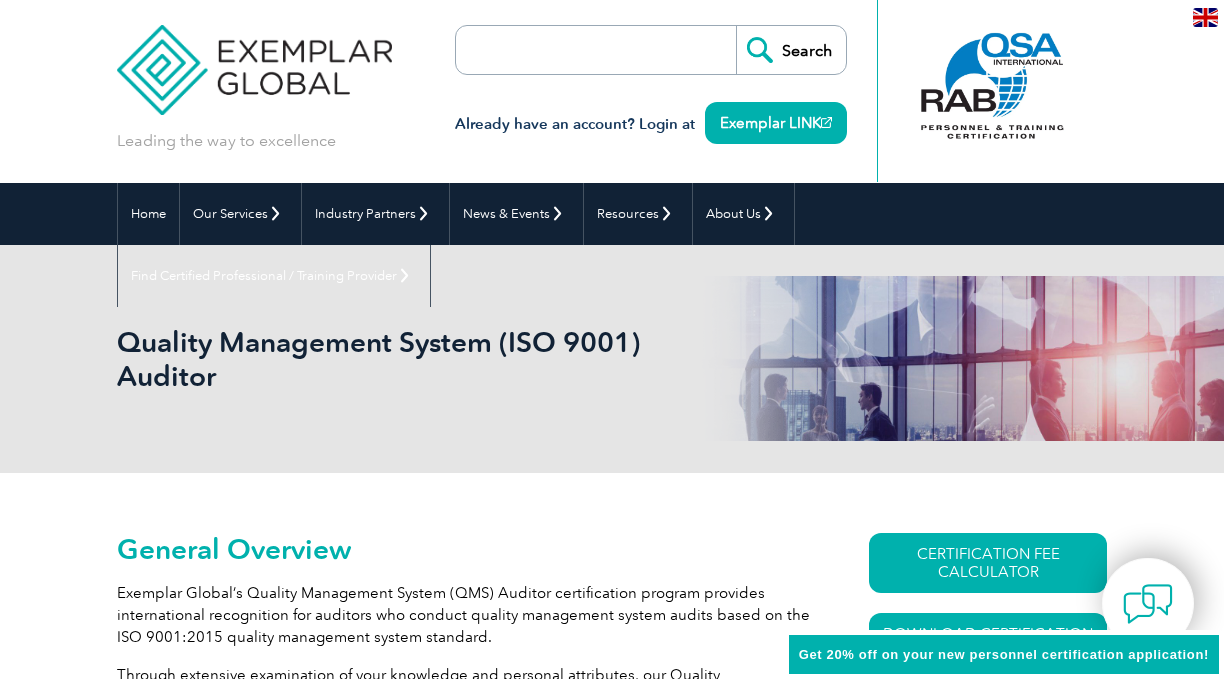 scroll, scrollTop: 0, scrollLeft: 0, axis: both 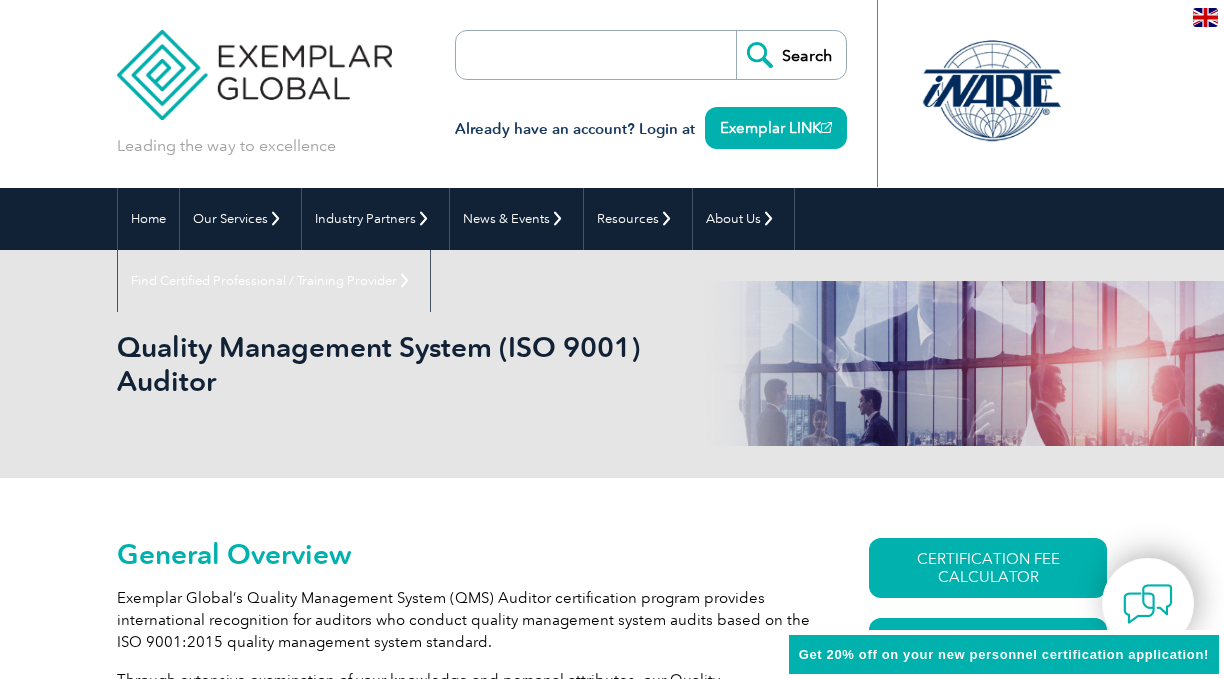 click at bounding box center [571, 55] 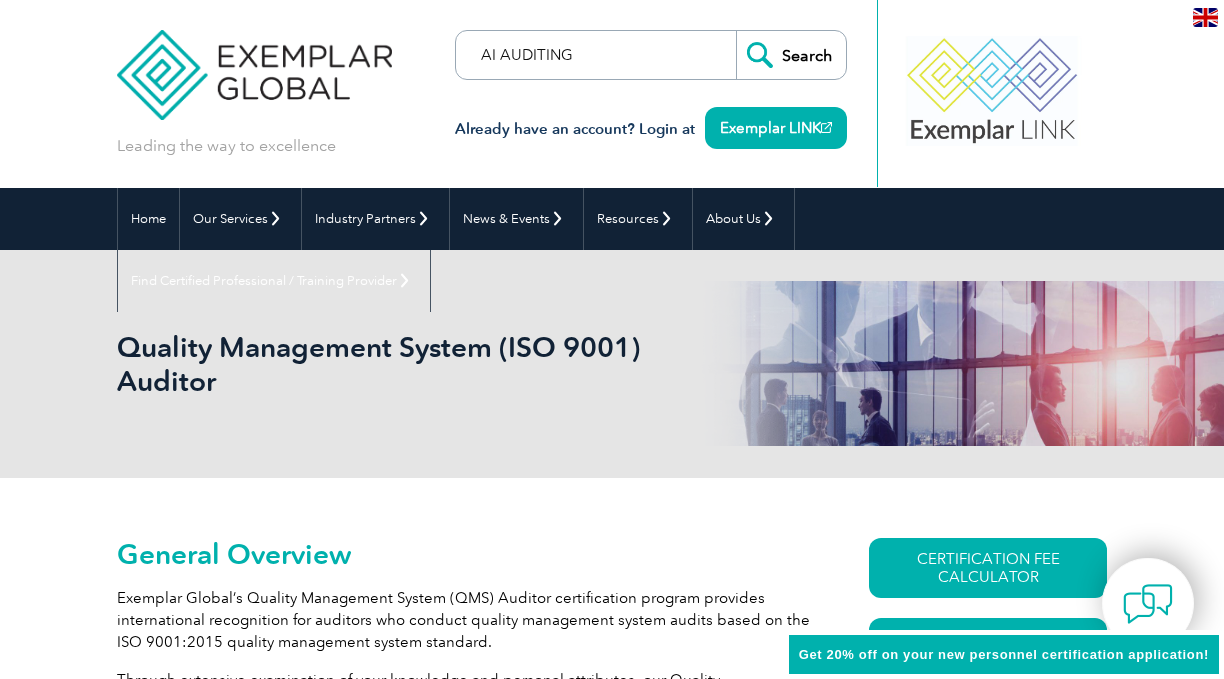 type on "AI AUDITING" 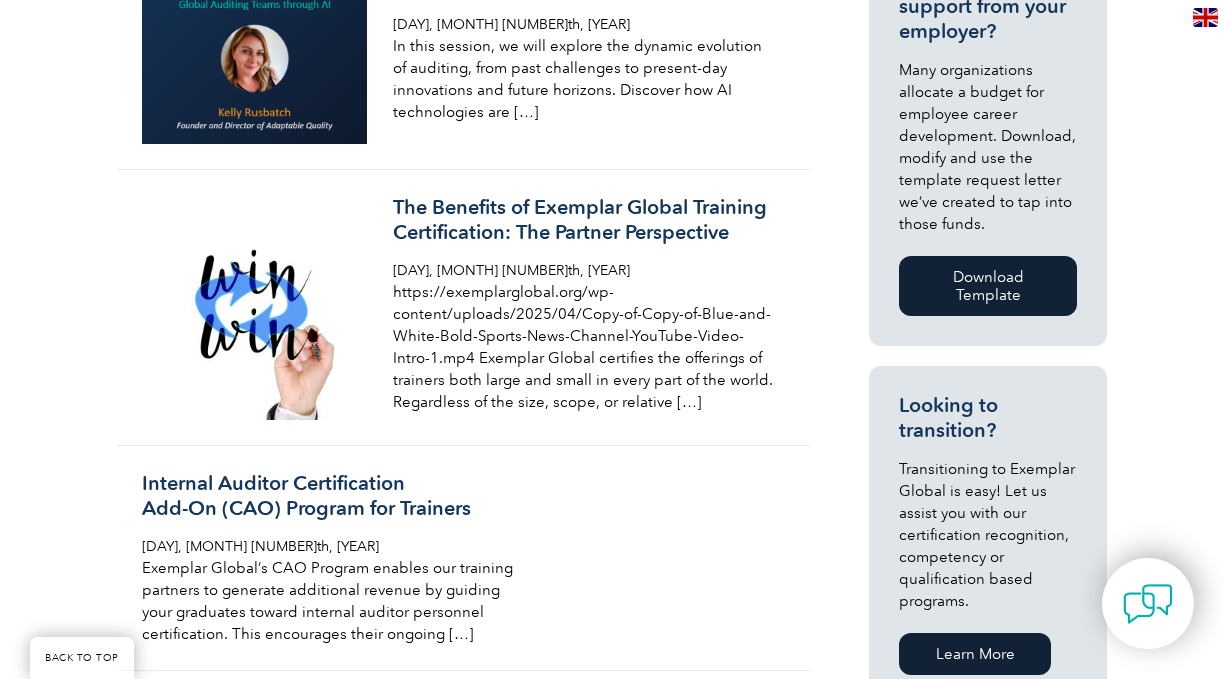 scroll, scrollTop: 920, scrollLeft: 0, axis: vertical 